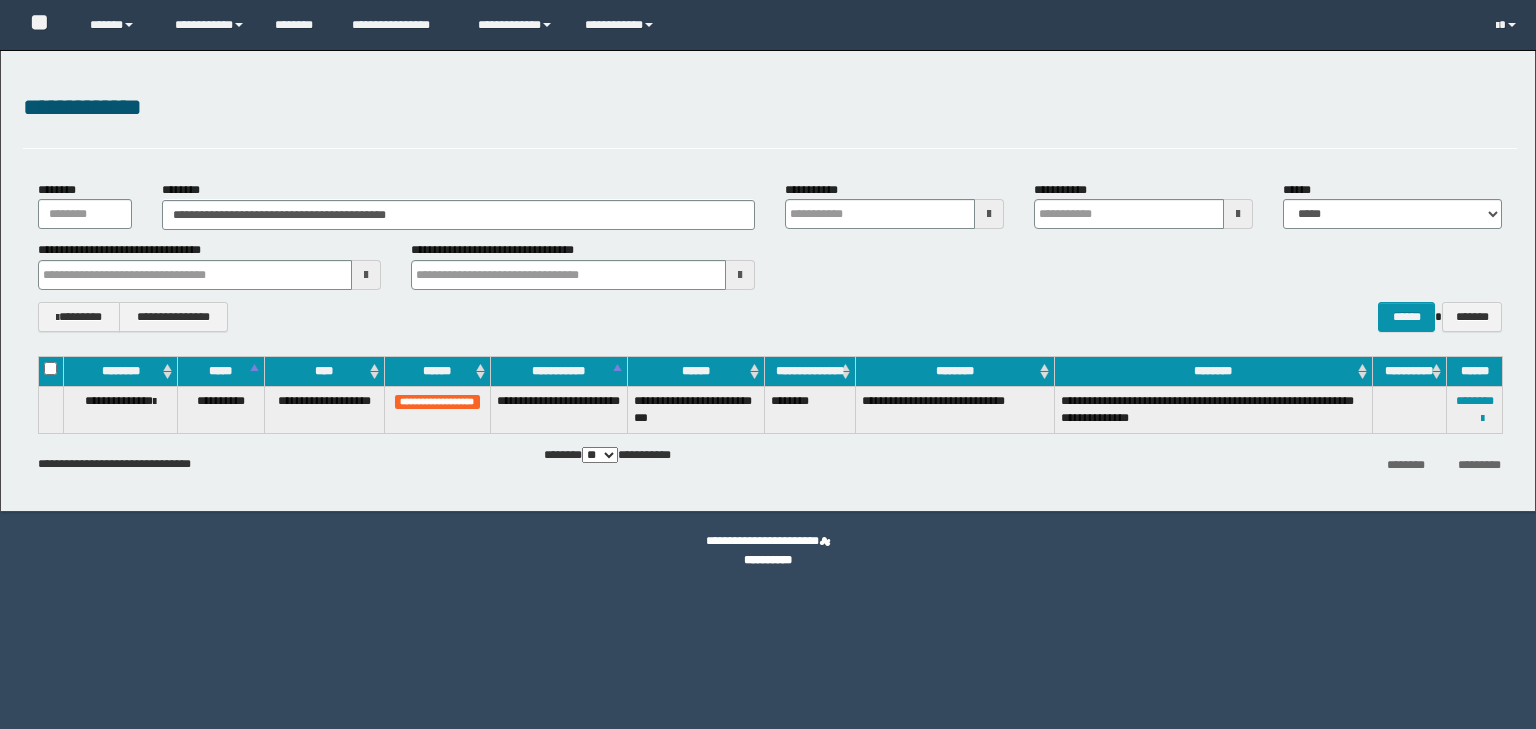 scroll, scrollTop: 0, scrollLeft: 0, axis: both 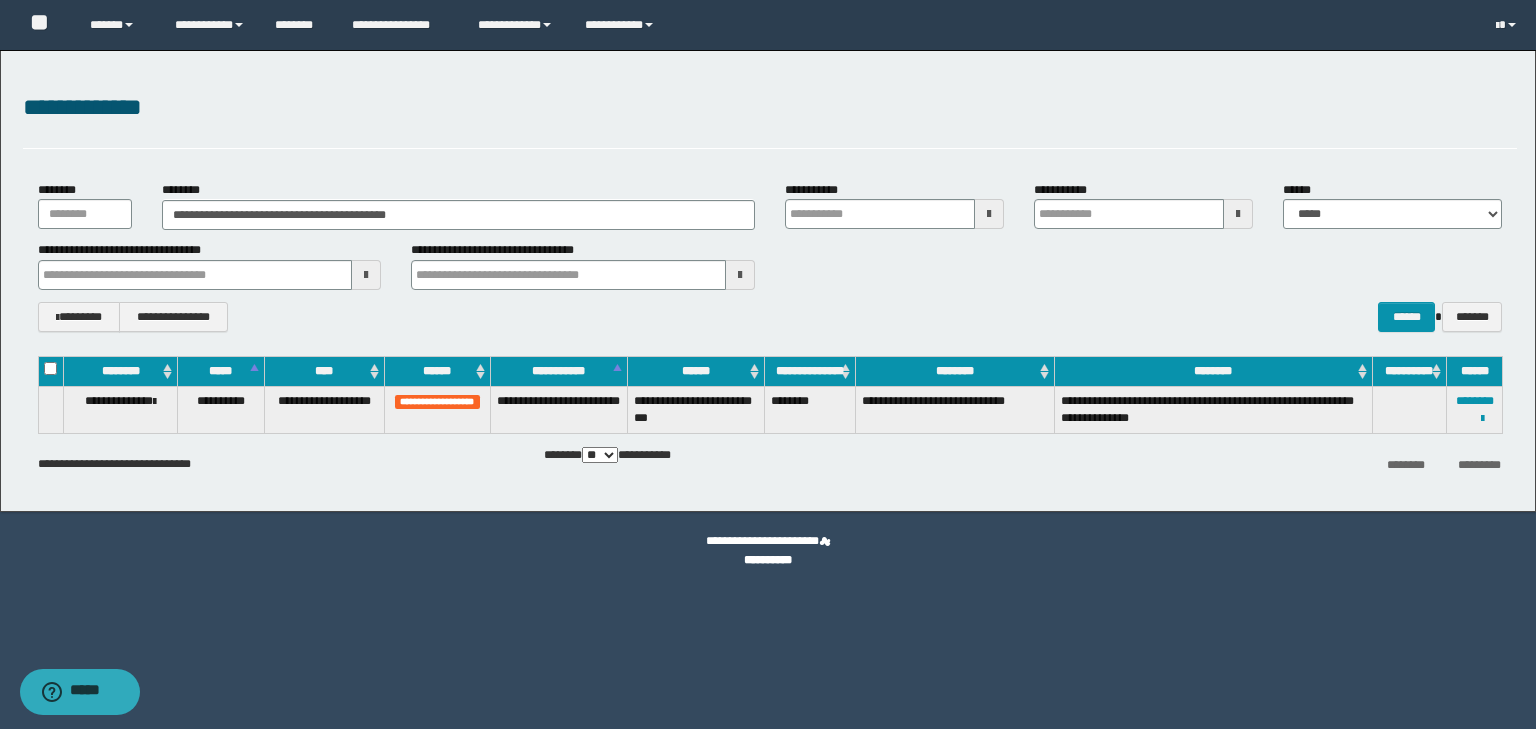click on "**********" at bounding box center (770, 205) 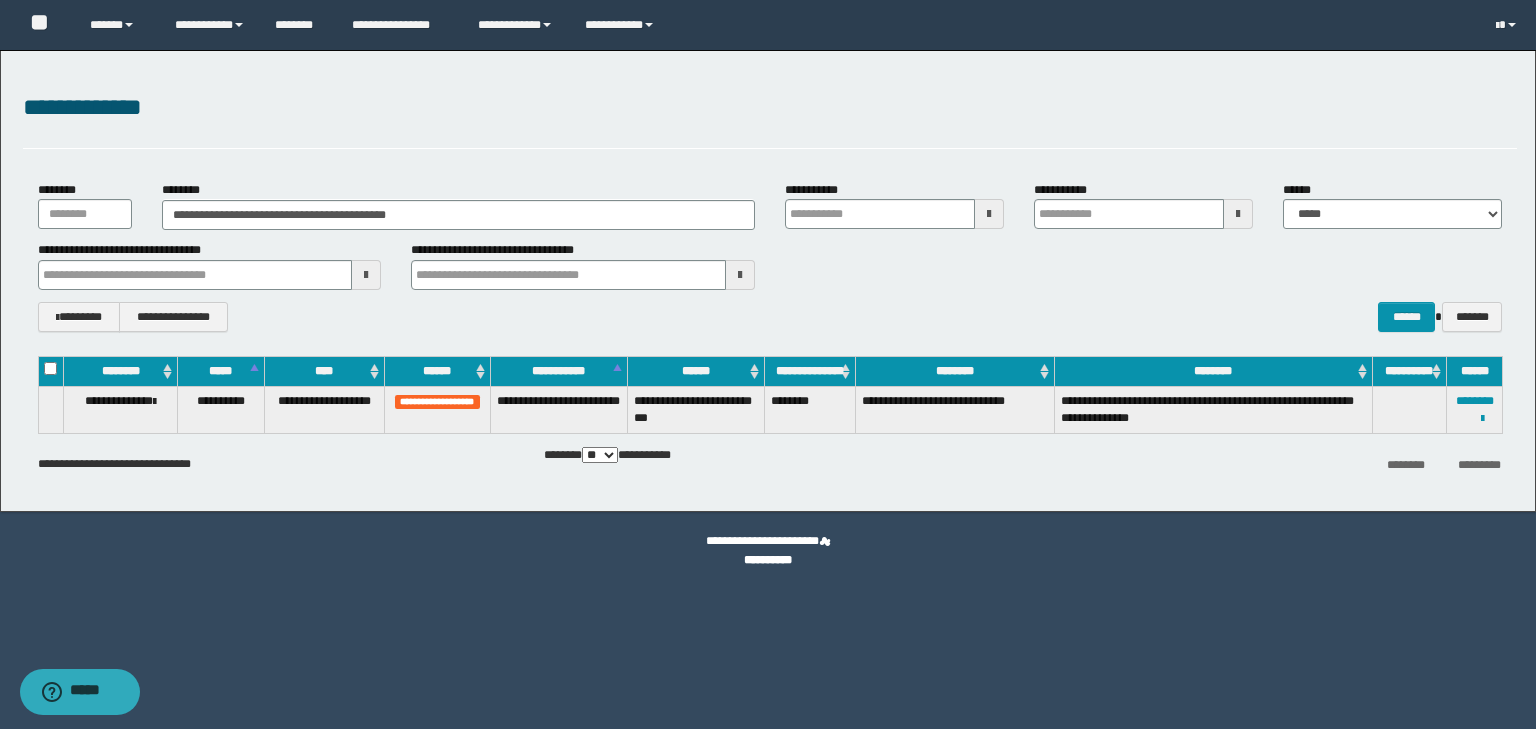 type on "**********" 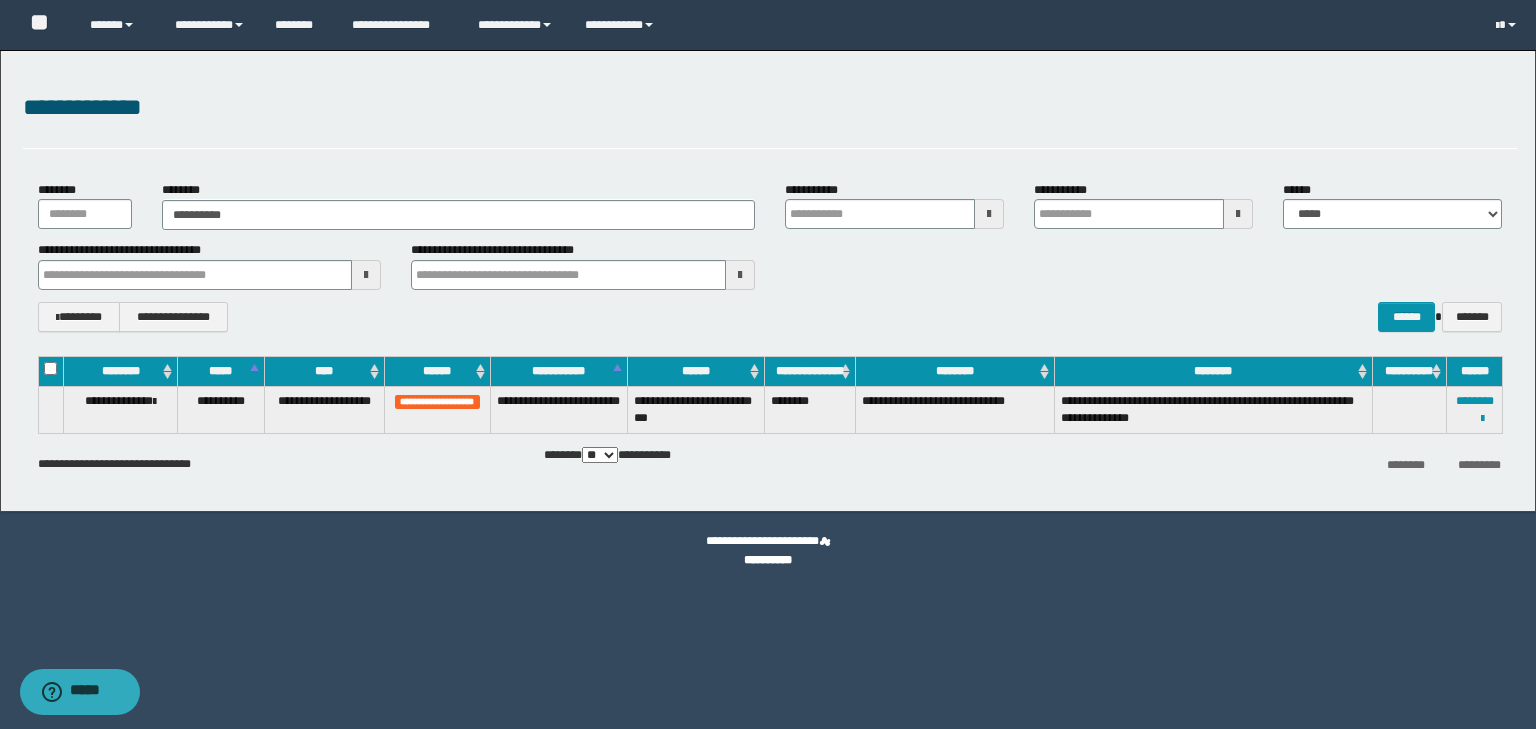 type on "**********" 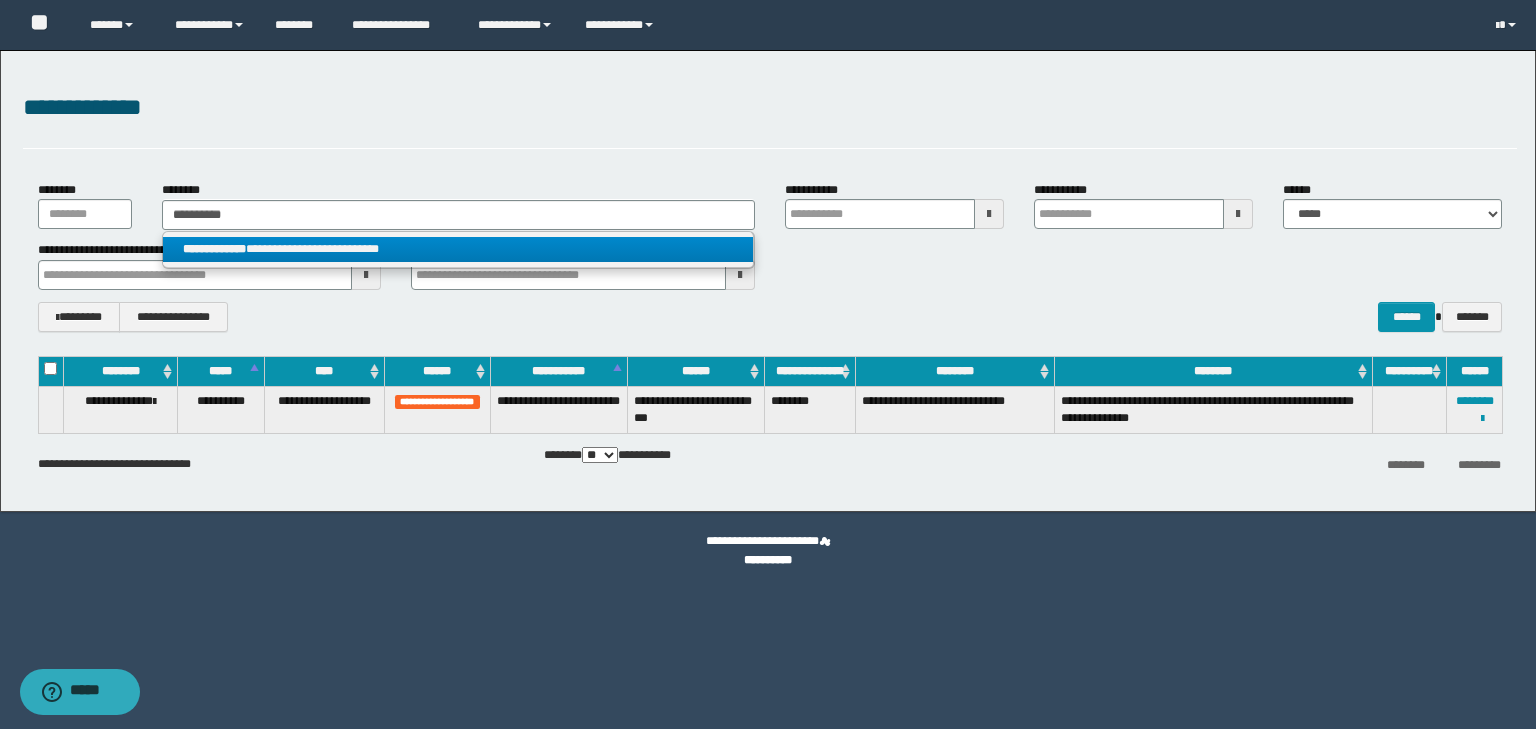 type on "**********" 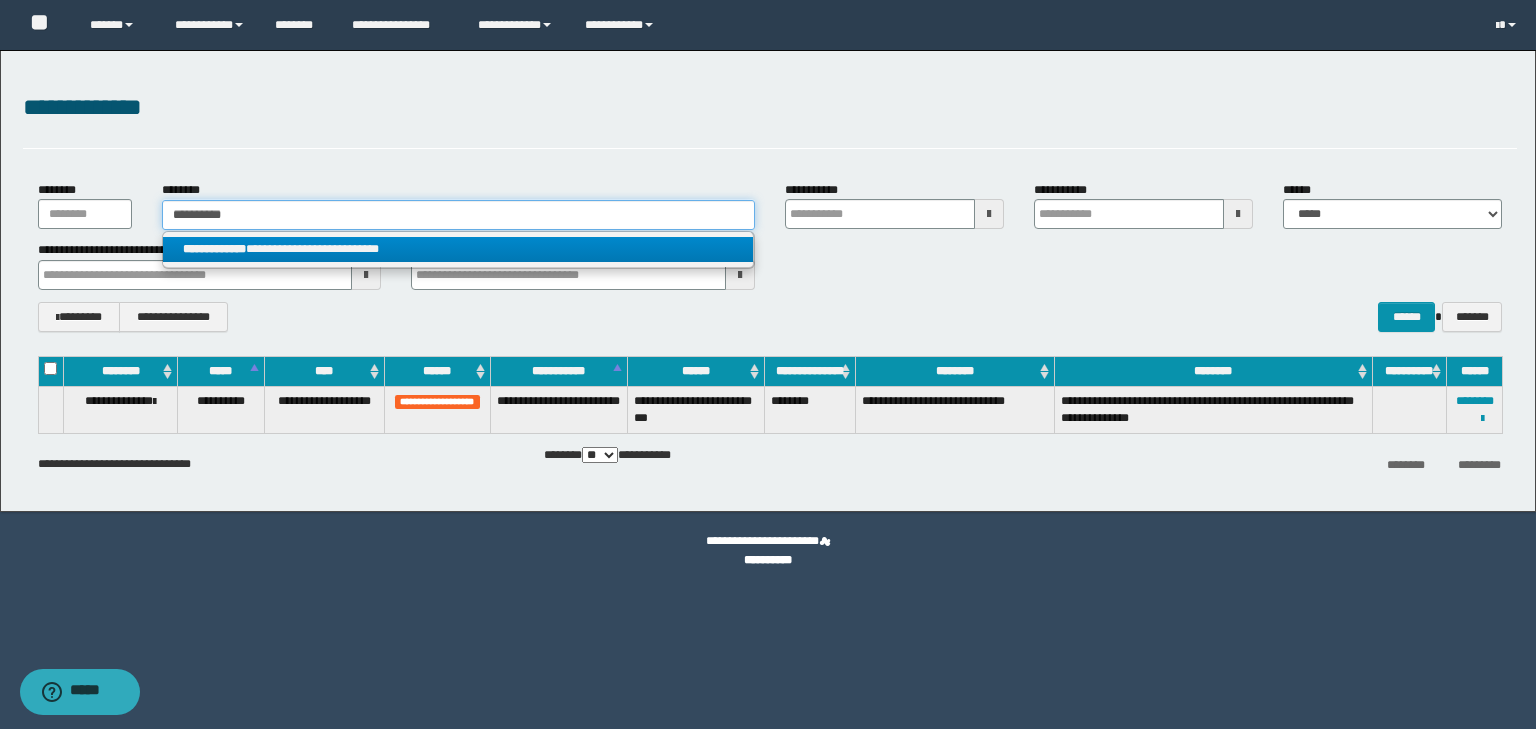 type 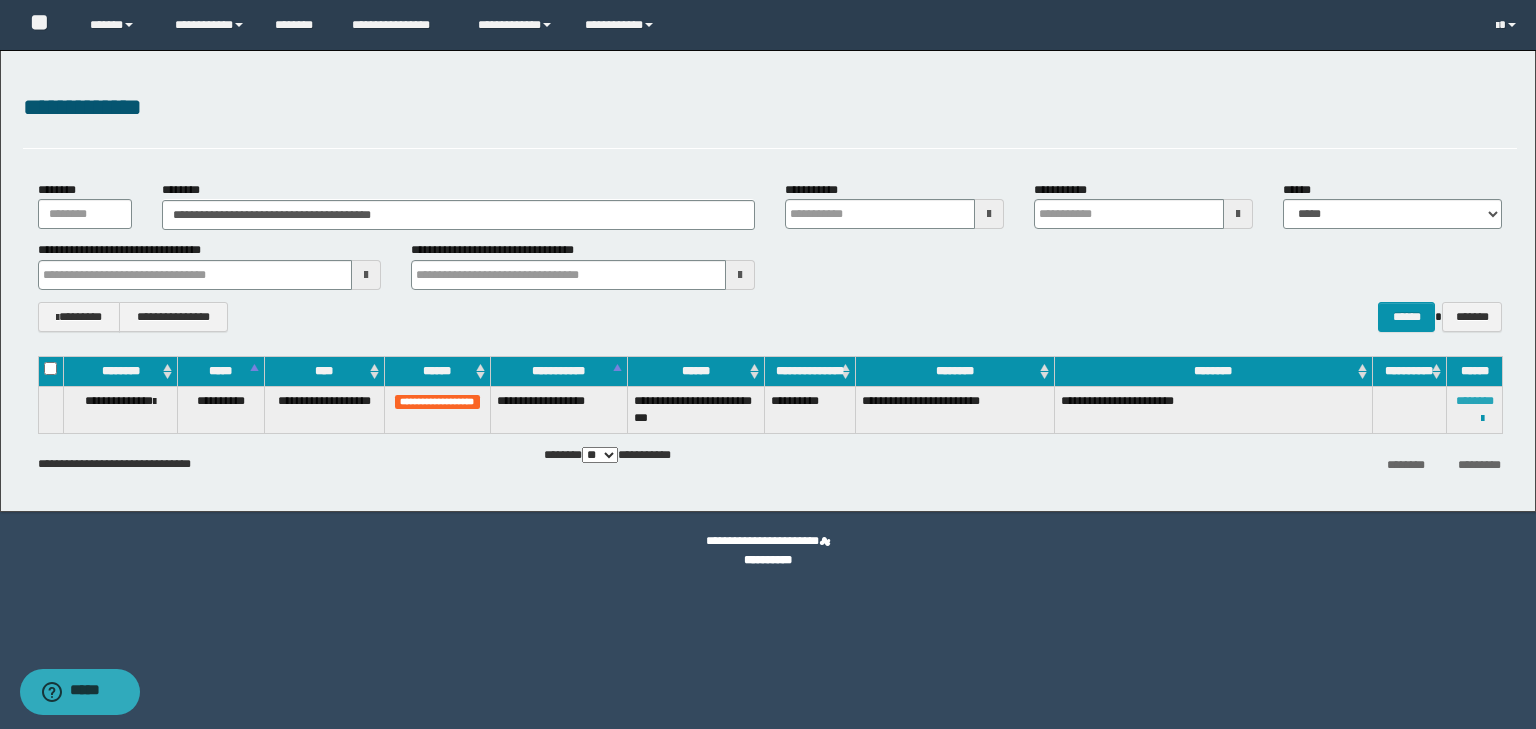 click on "********" at bounding box center (1475, 401) 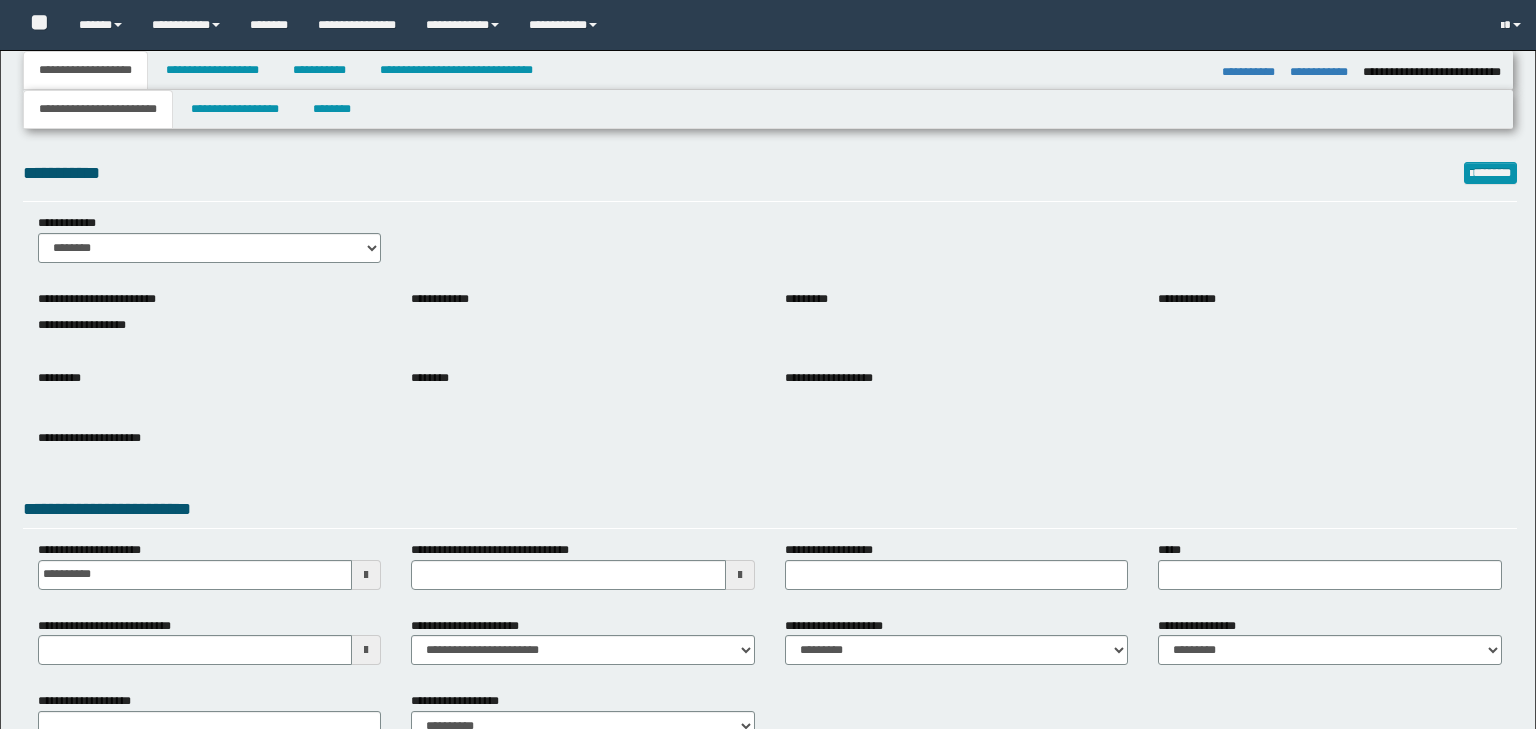 select on "*" 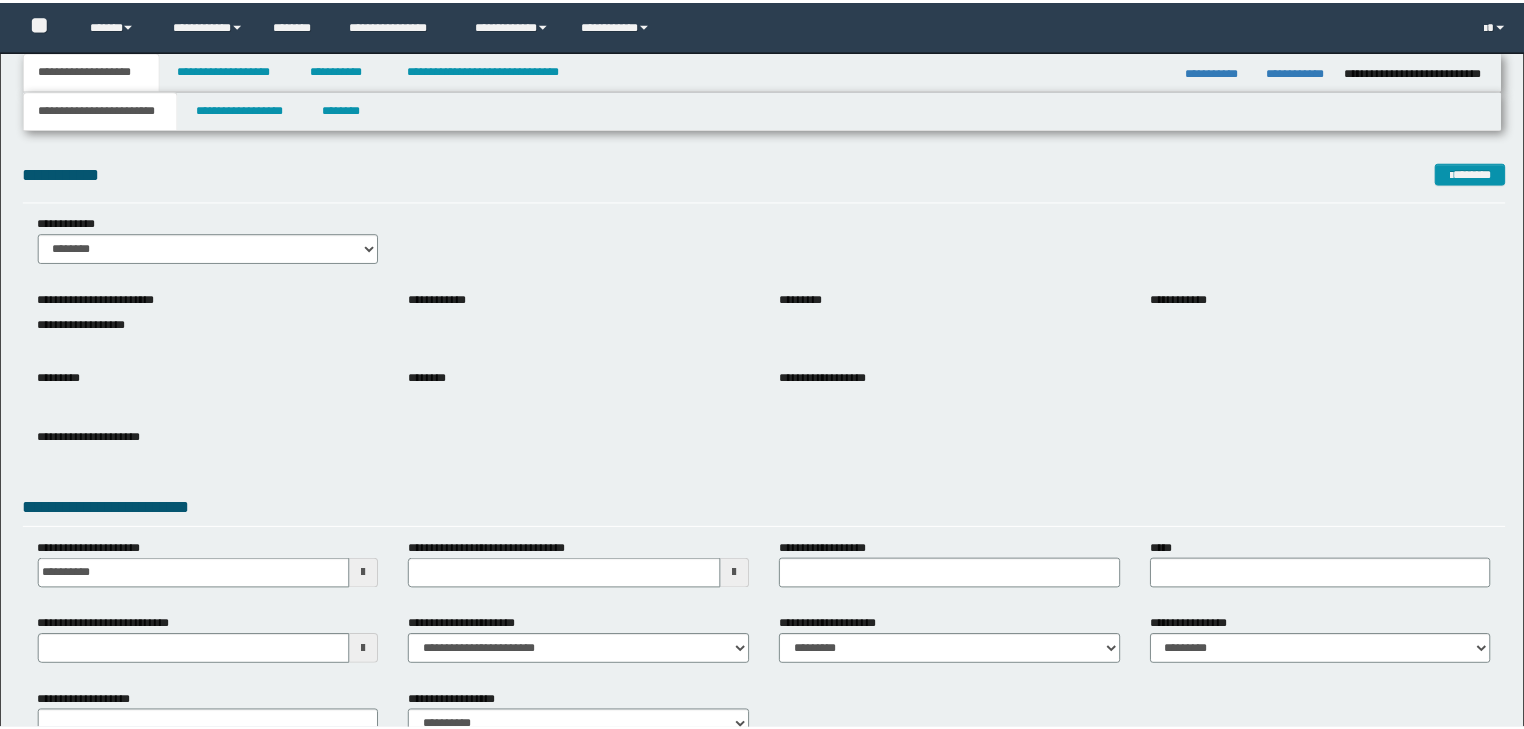 scroll, scrollTop: 0, scrollLeft: 0, axis: both 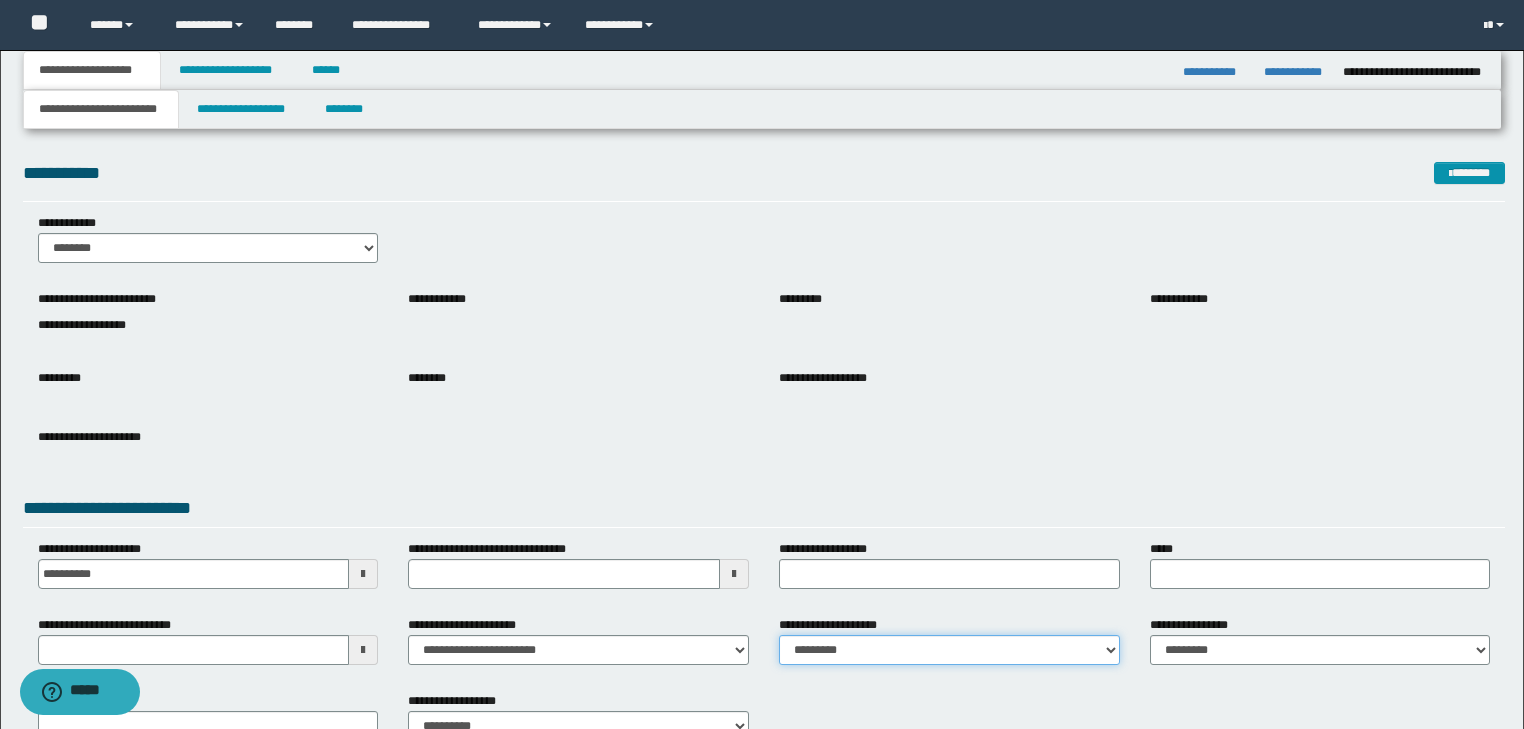 click on "**********" at bounding box center [949, 650] 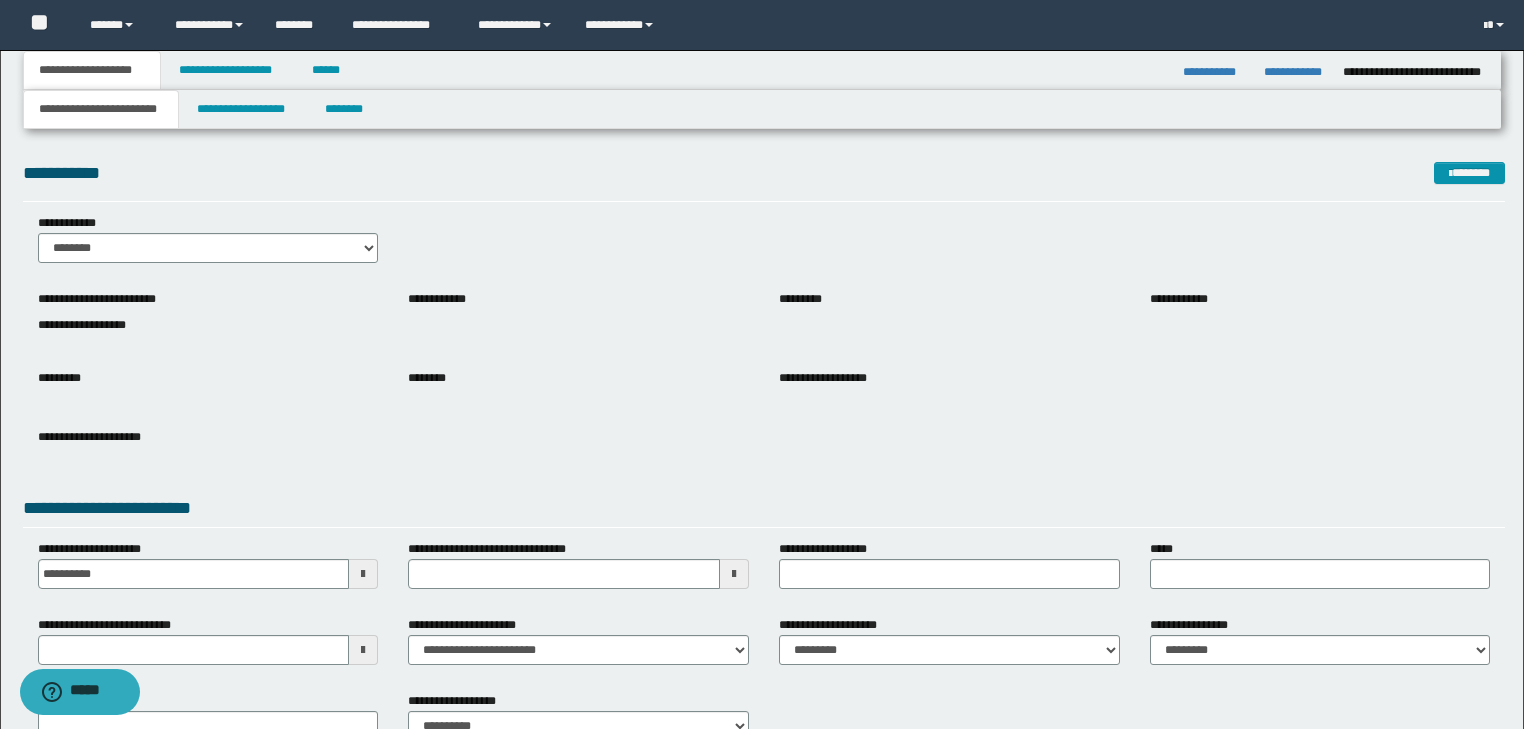 click on "**********" at bounding box center (578, 648) 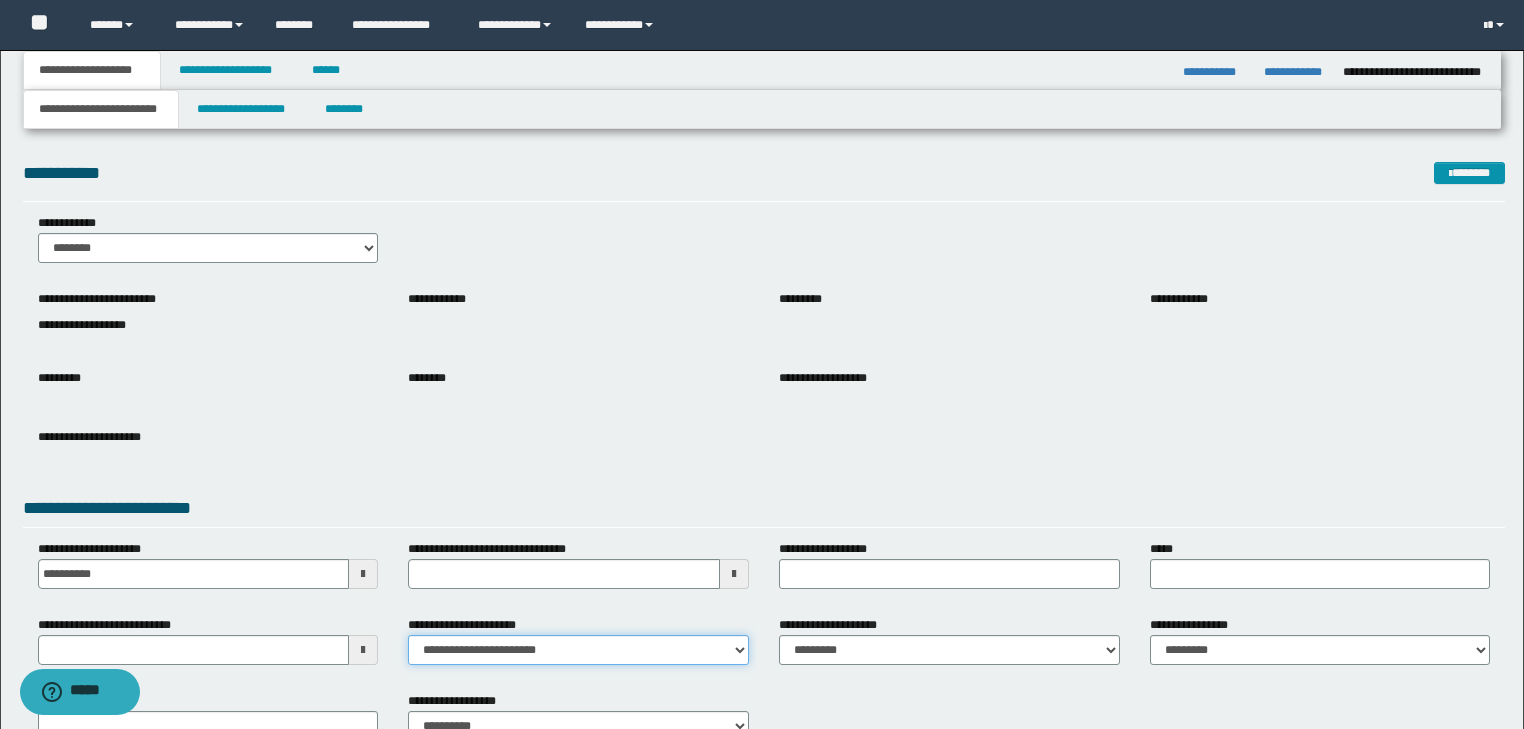 click on "**********" at bounding box center [578, 650] 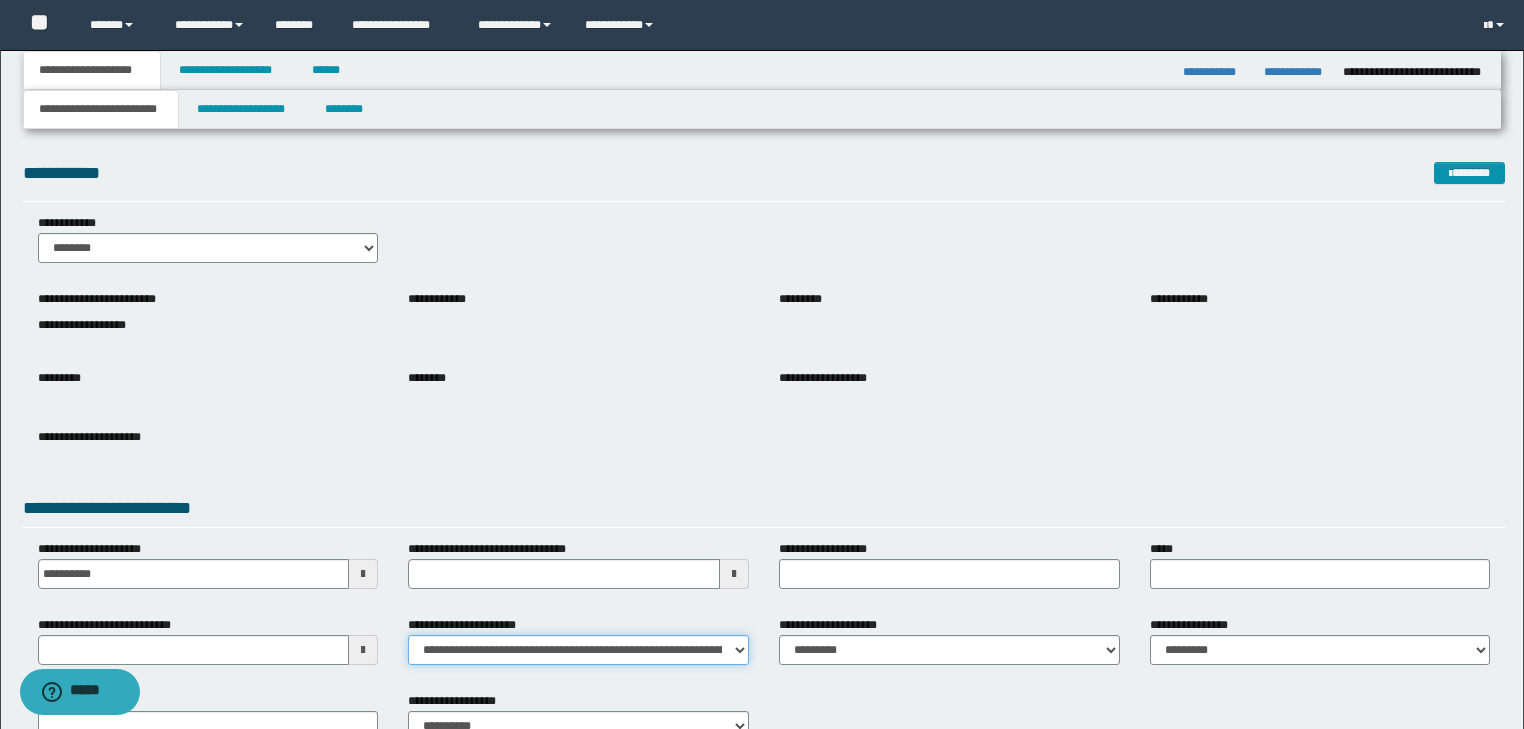 click on "**********" at bounding box center (578, 650) 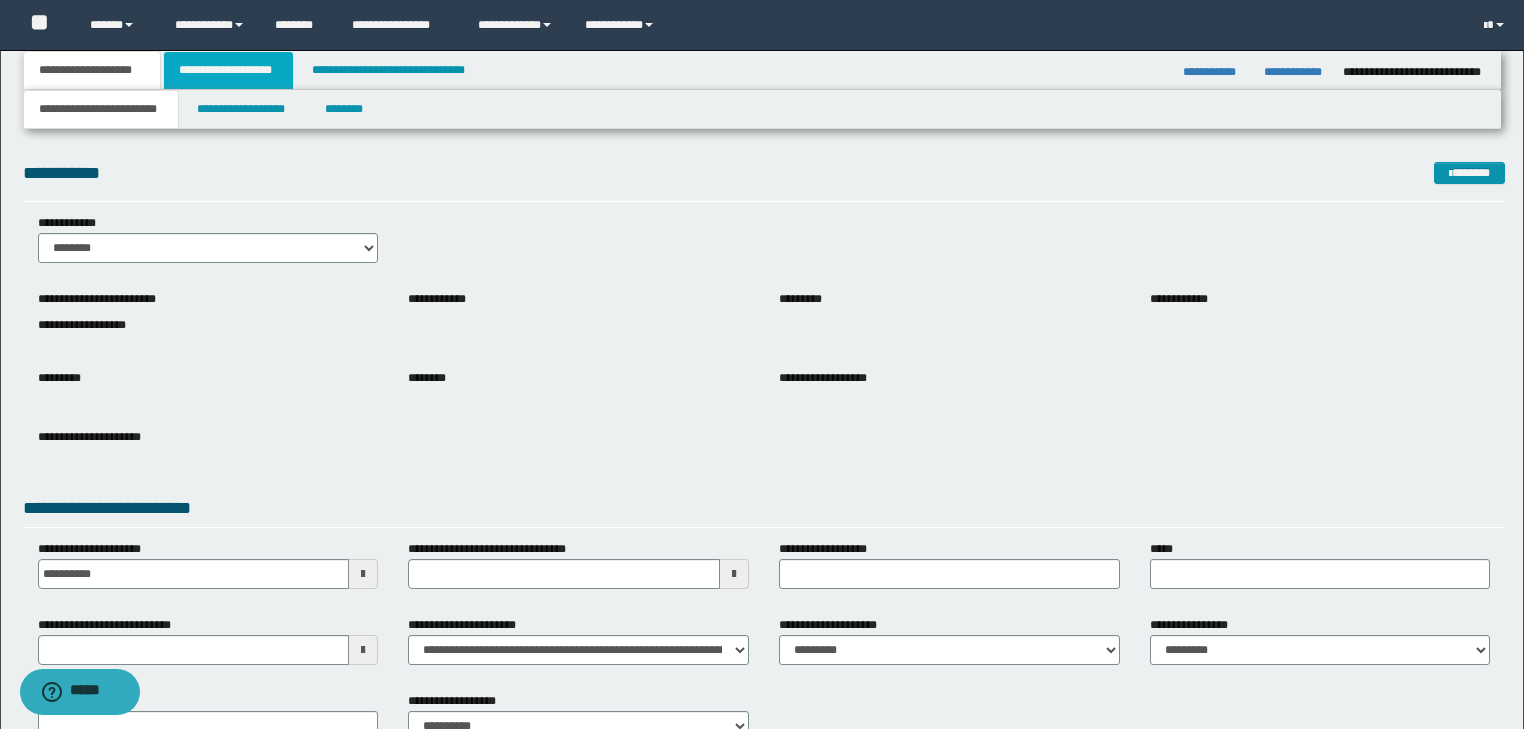 click on "**********" at bounding box center (228, 70) 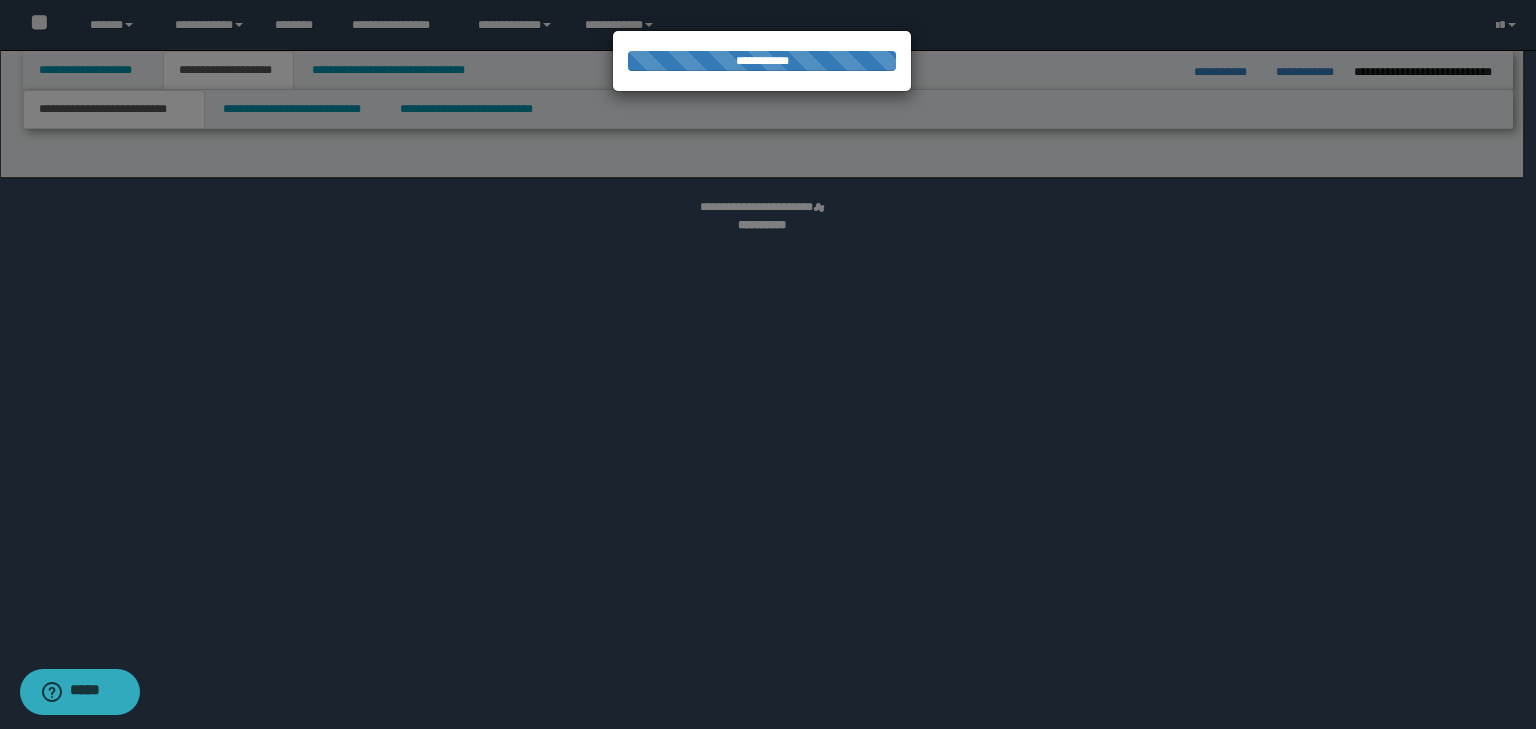 click at bounding box center (768, 364) 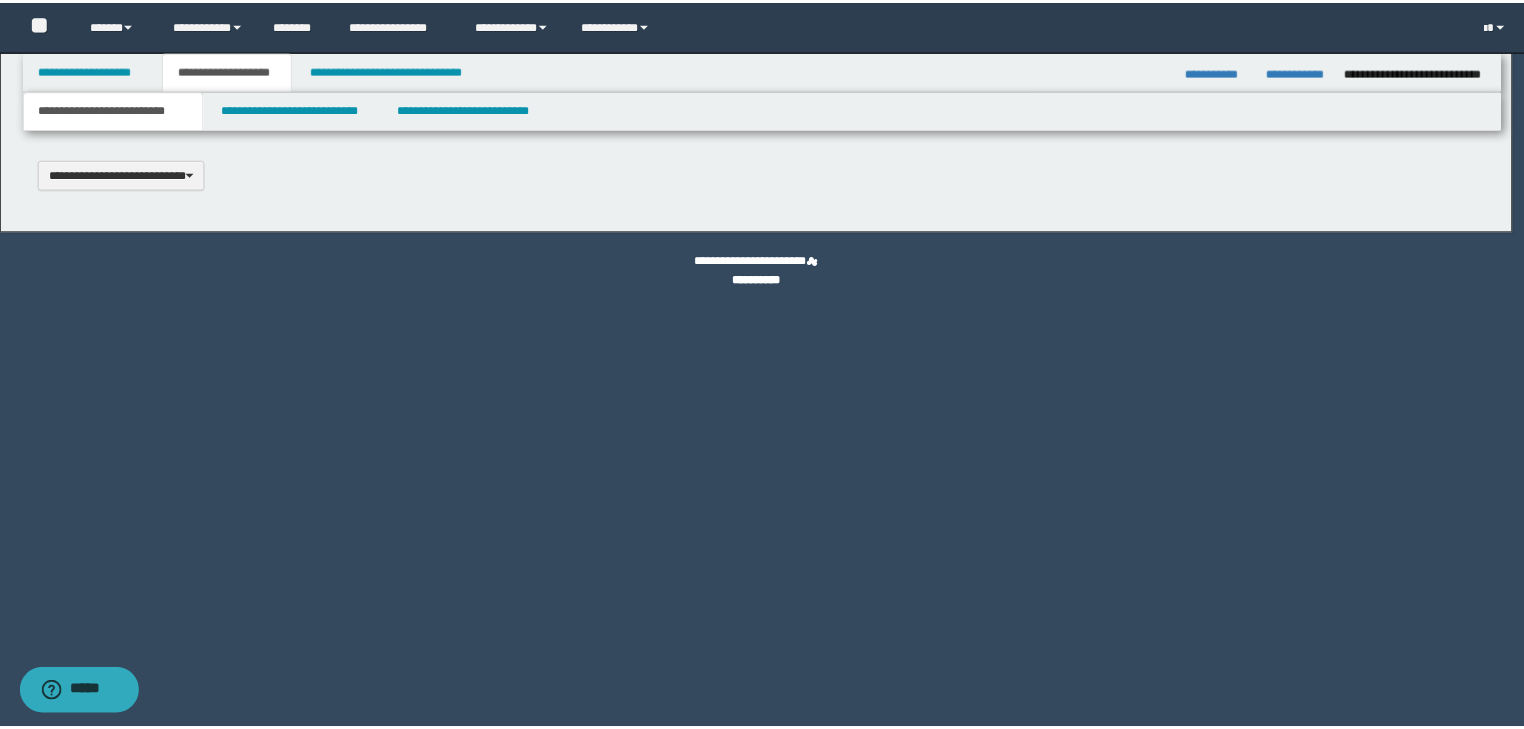 scroll, scrollTop: 0, scrollLeft: 0, axis: both 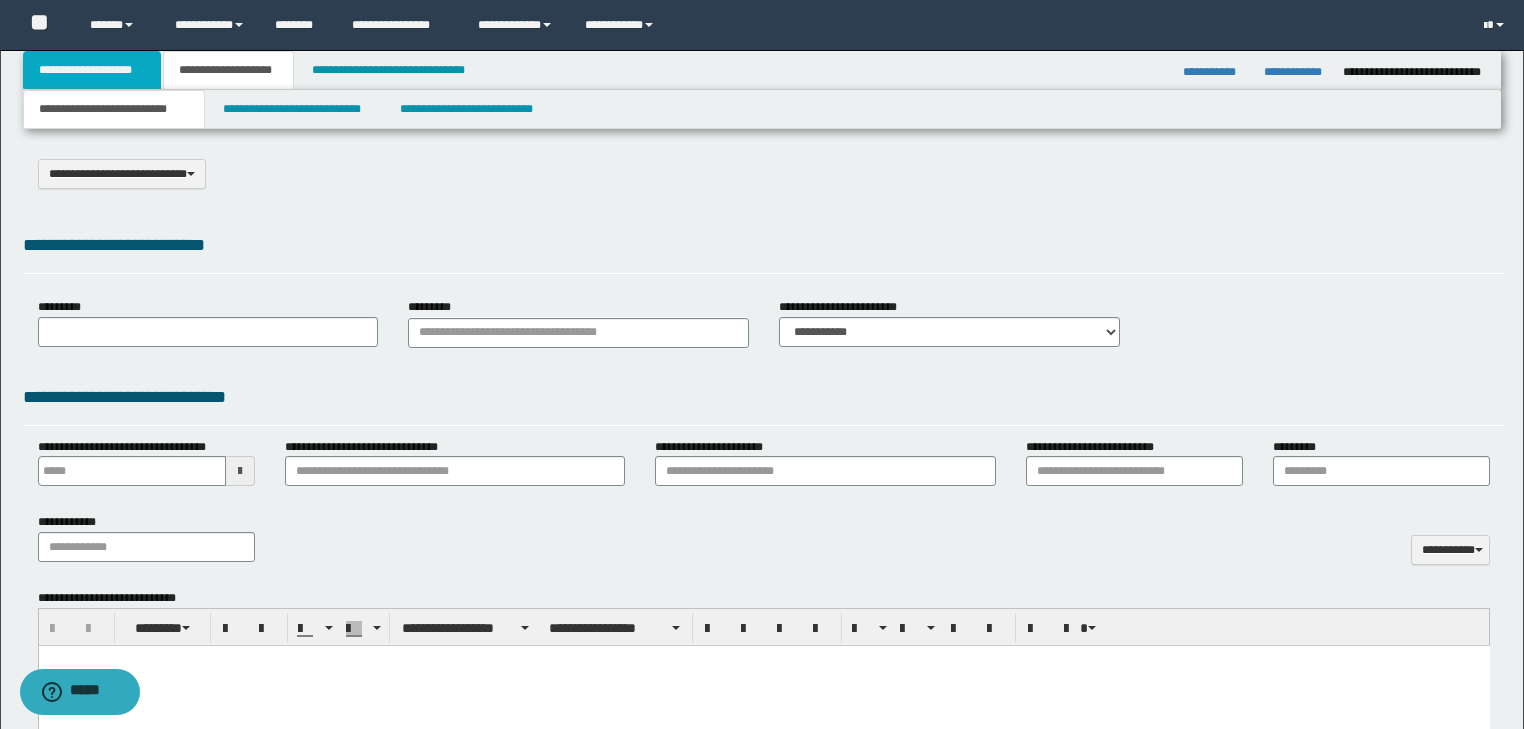 click on "**********" at bounding box center [92, 70] 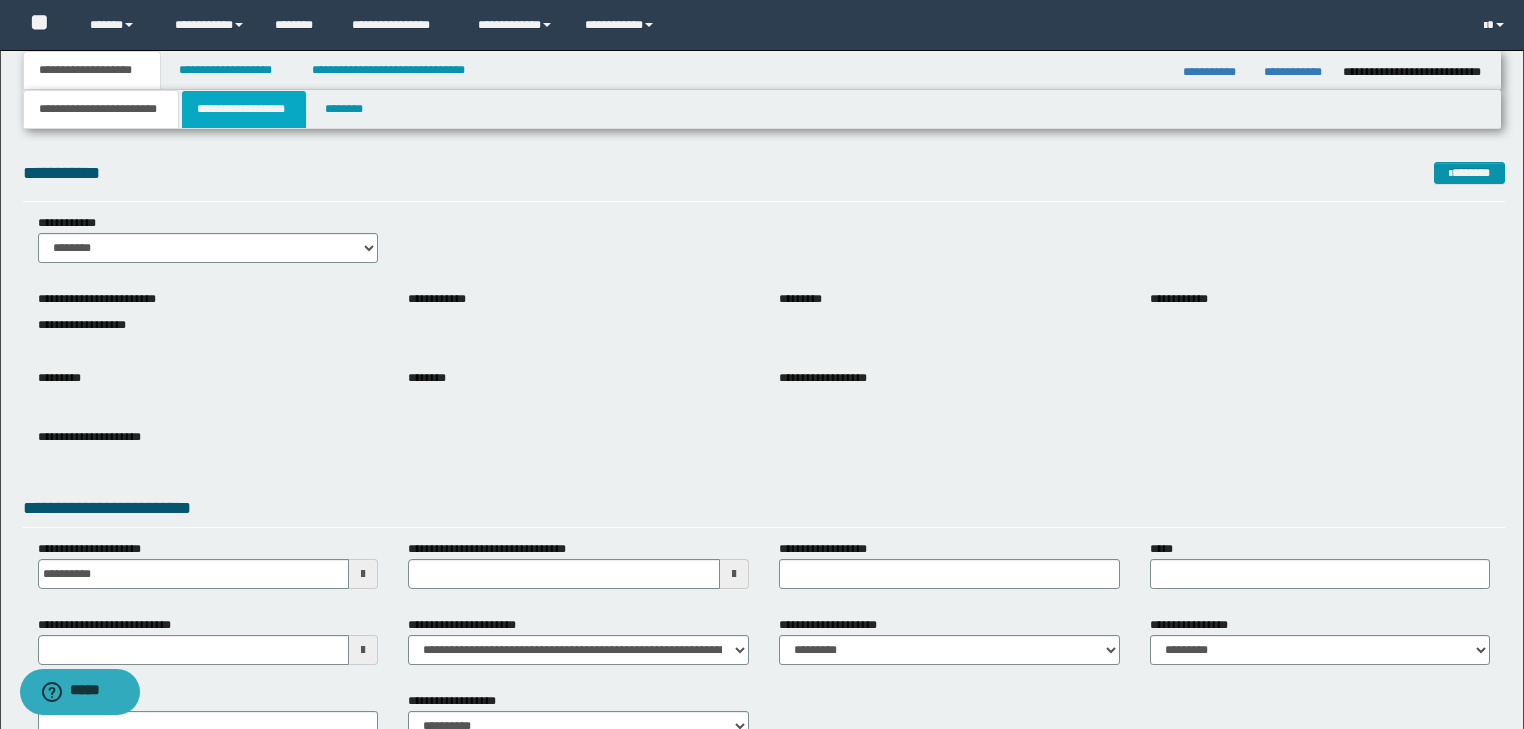 click on "**********" at bounding box center (244, 109) 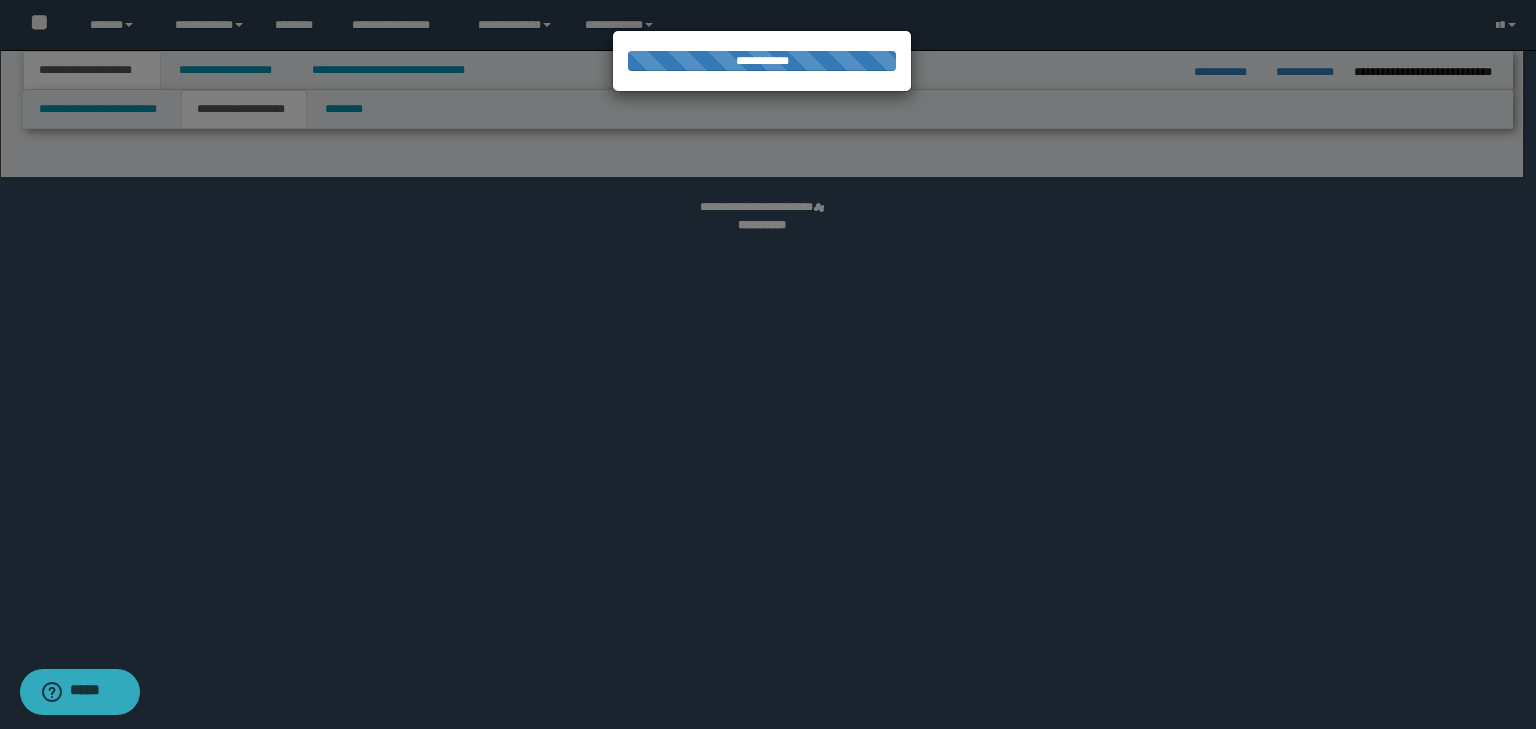 click on "**********" at bounding box center [762, 364] 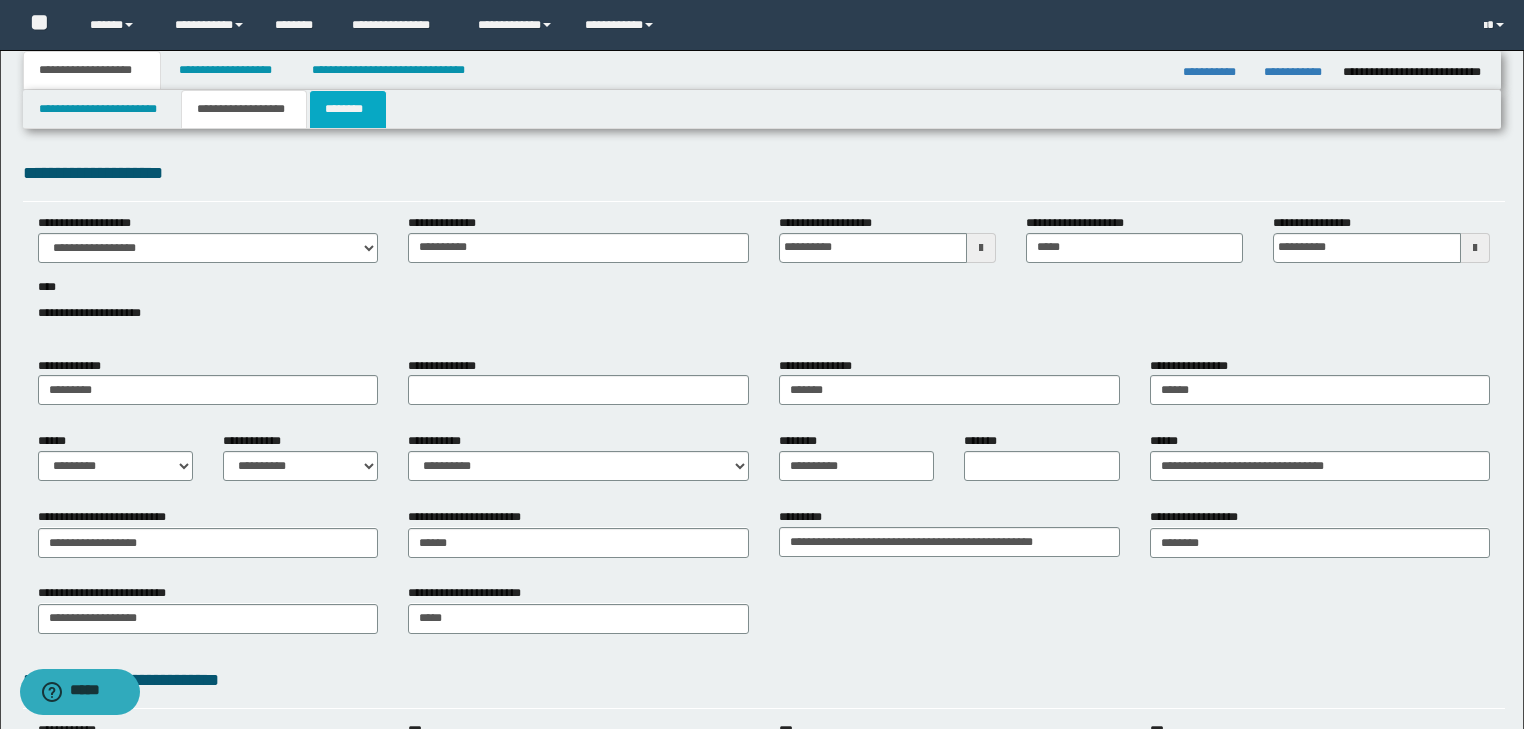 click on "********" at bounding box center (348, 109) 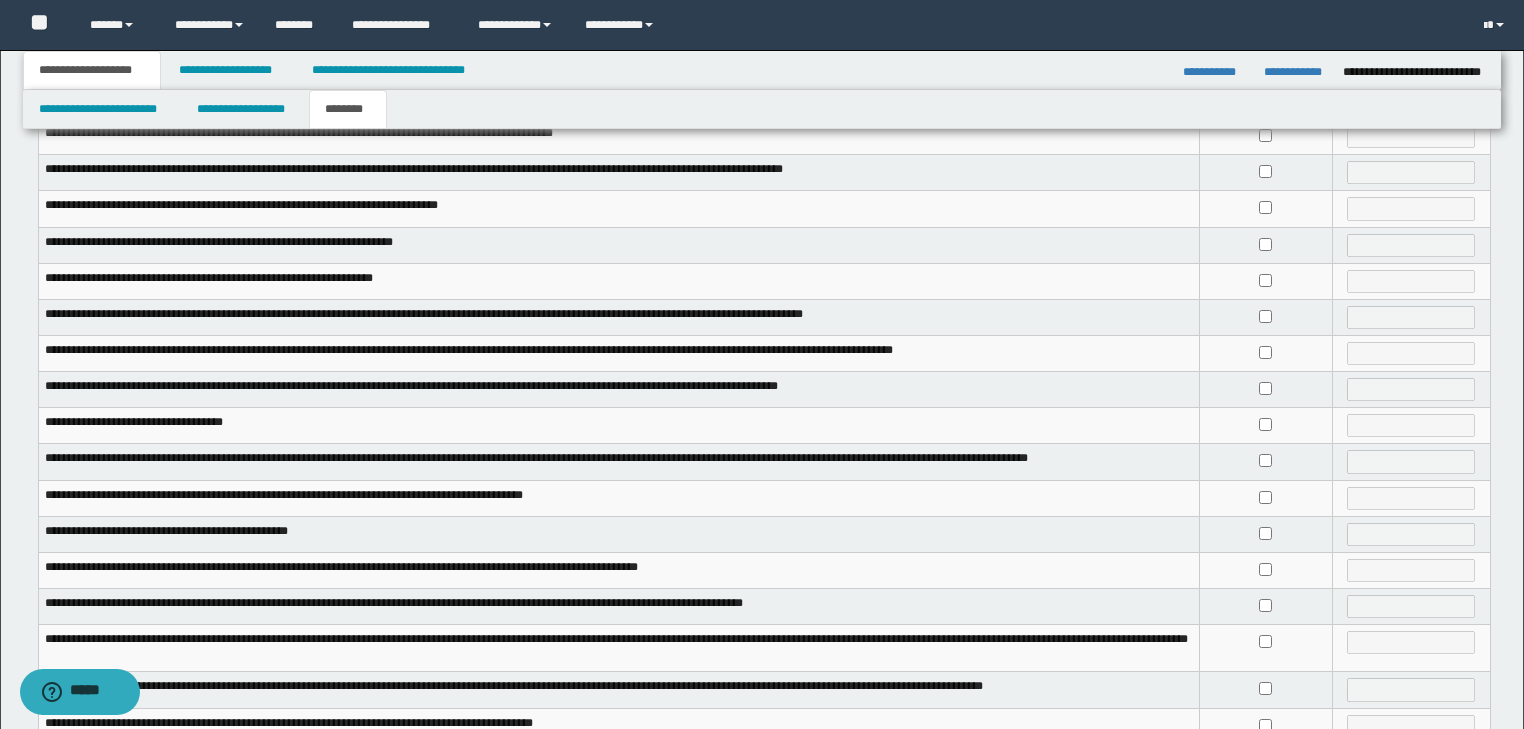 scroll, scrollTop: 380, scrollLeft: 0, axis: vertical 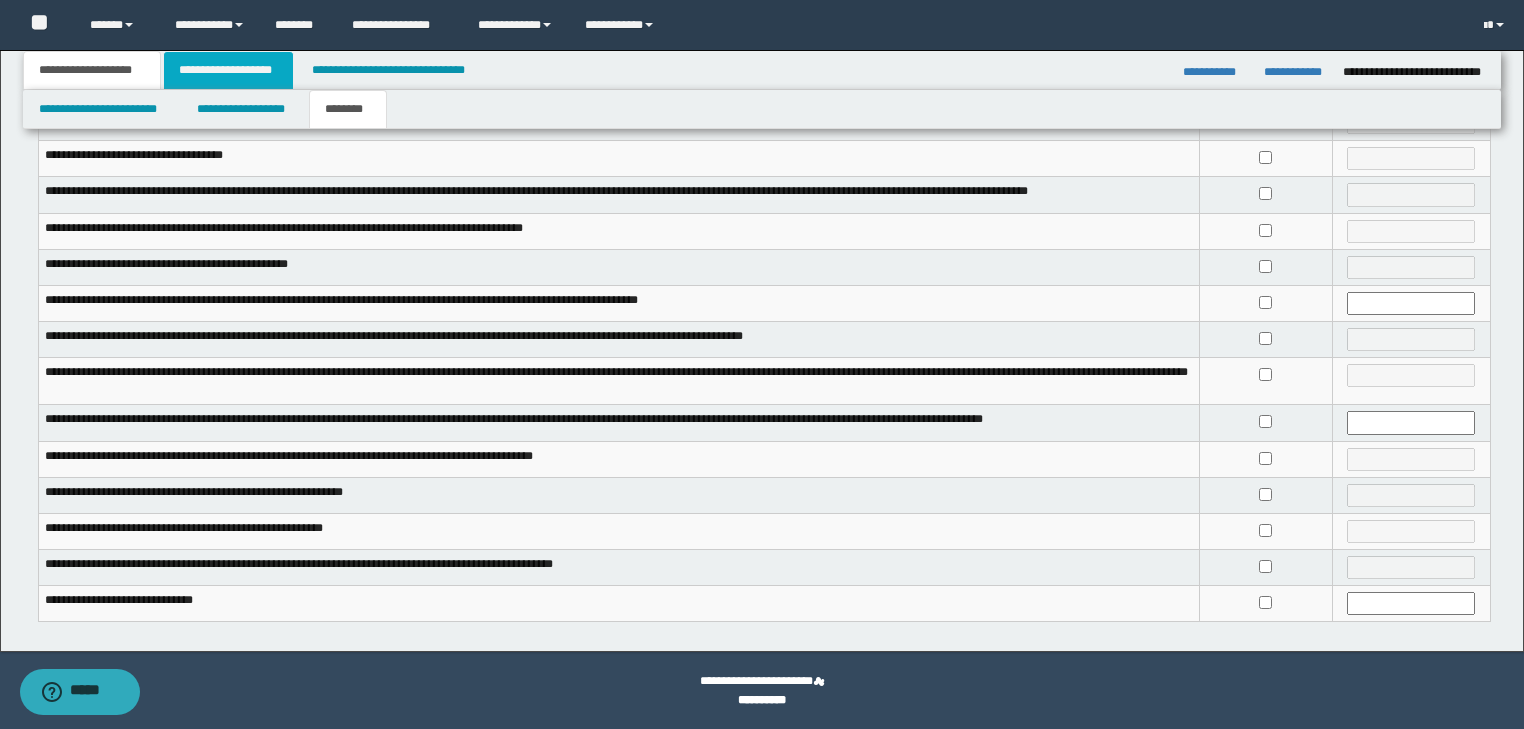 click on "**********" at bounding box center [228, 70] 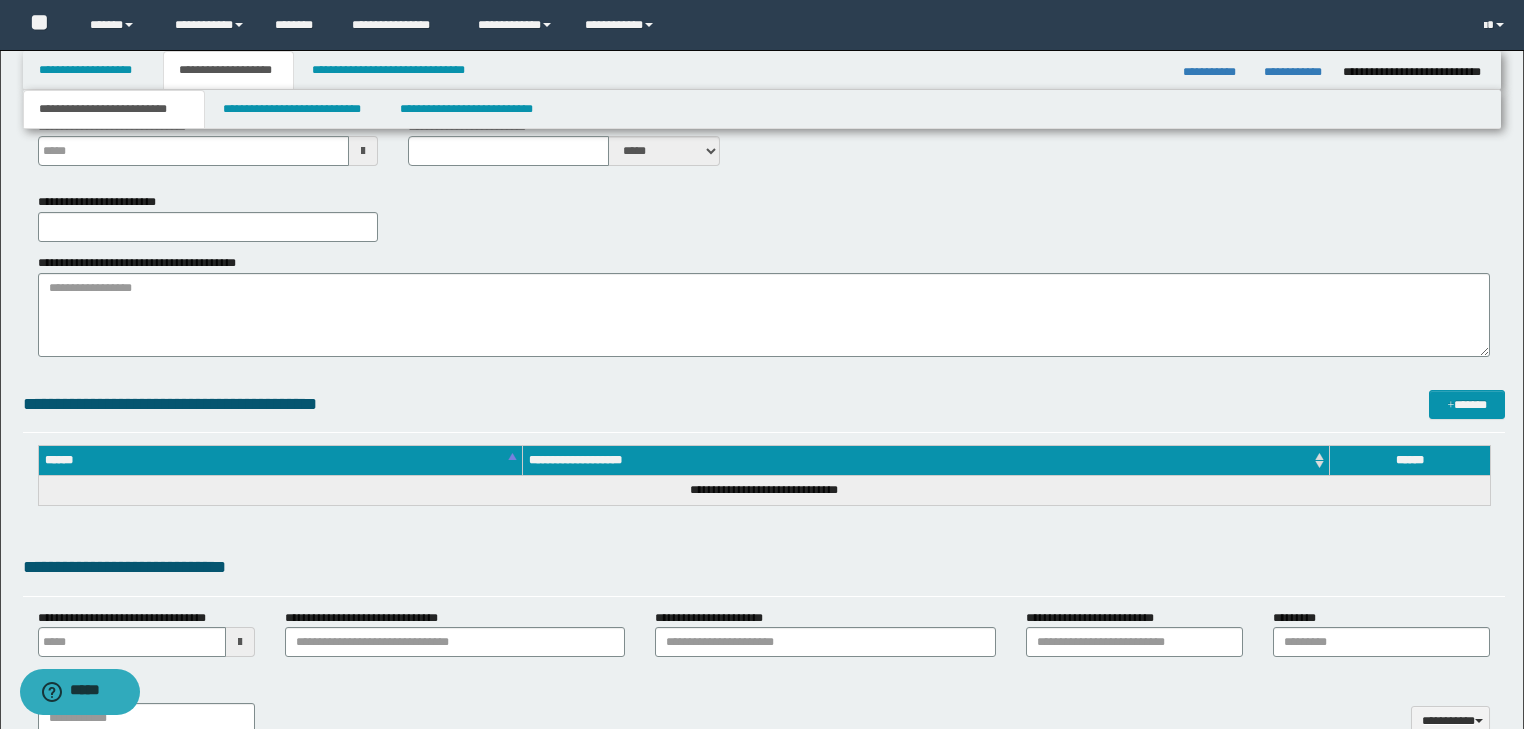 type 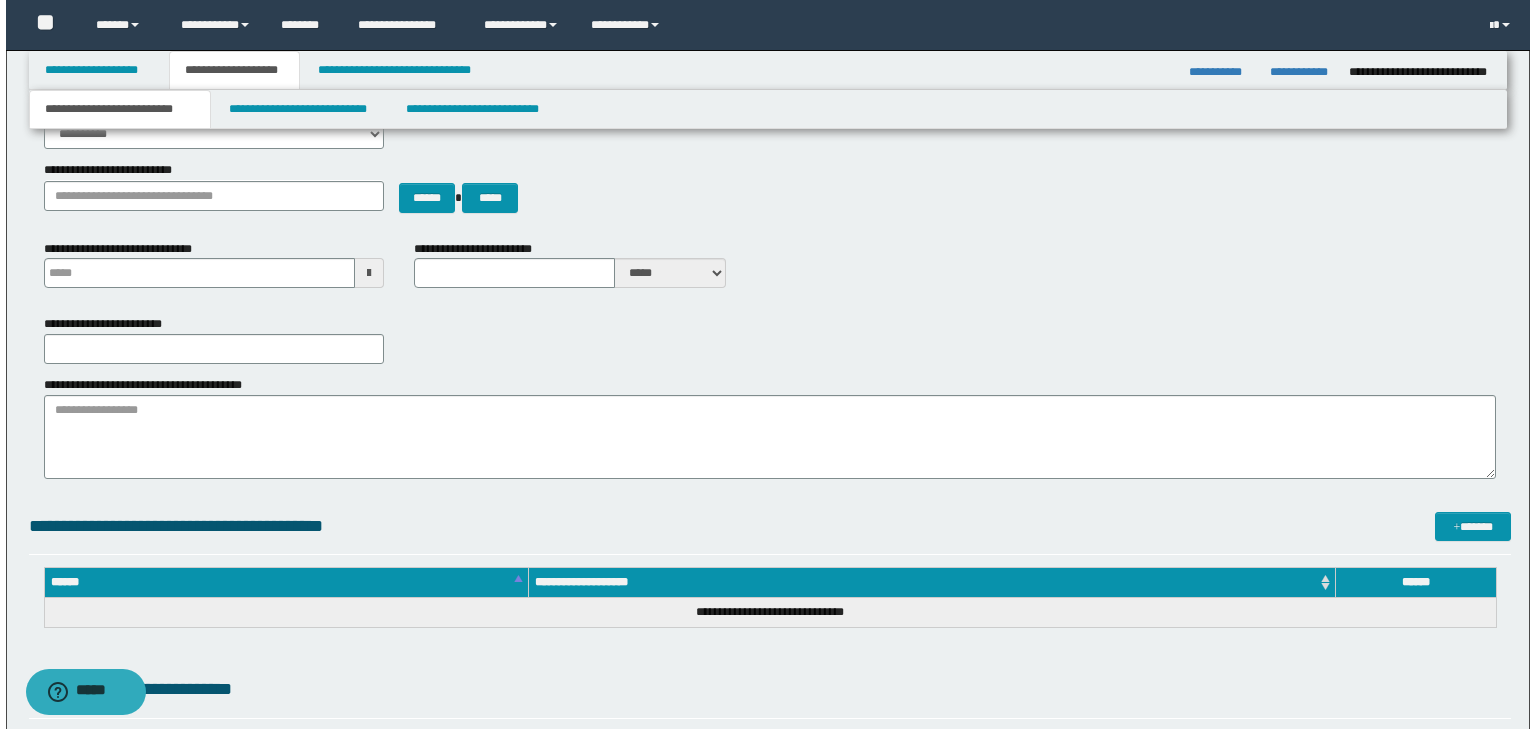 scroll, scrollTop: 0, scrollLeft: 0, axis: both 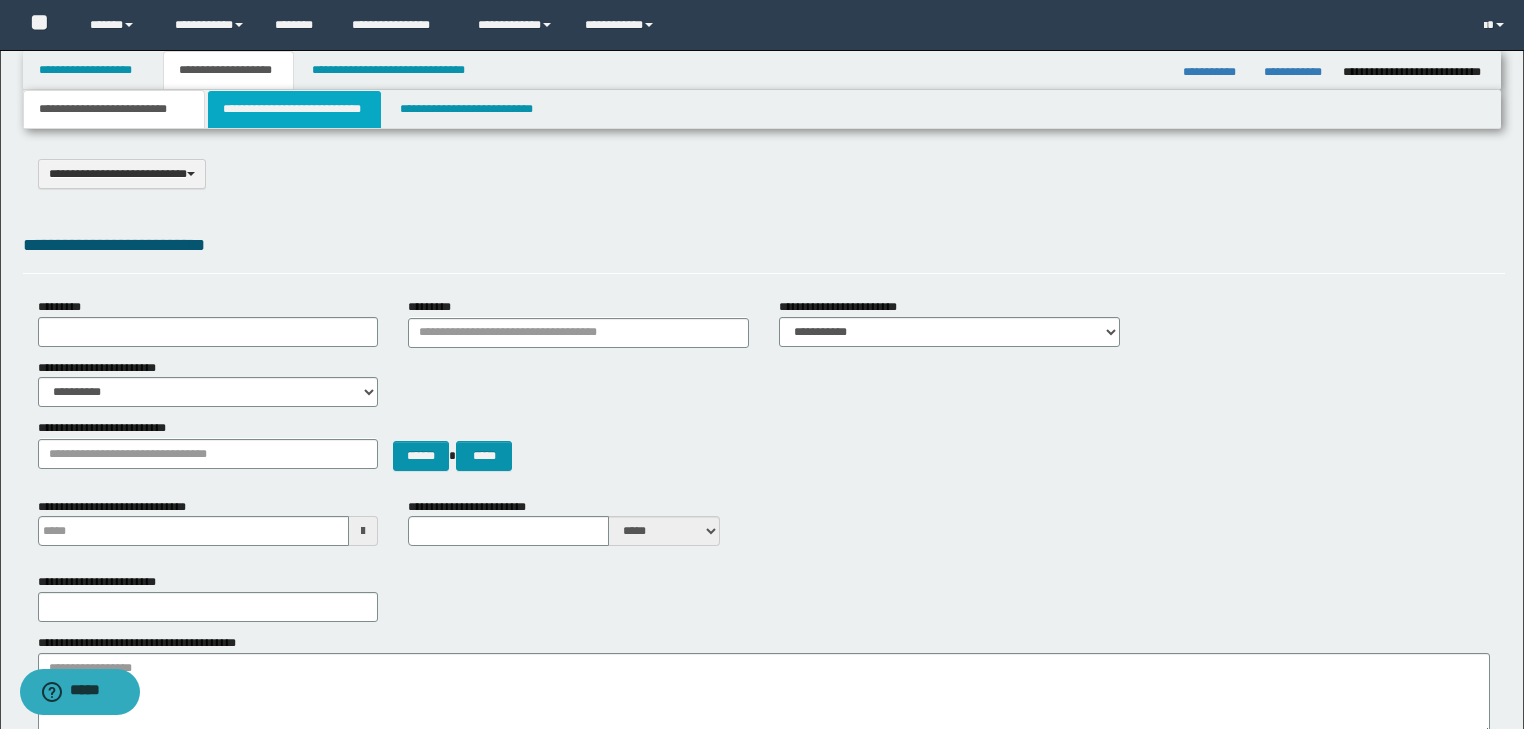 click on "**********" at bounding box center (294, 109) 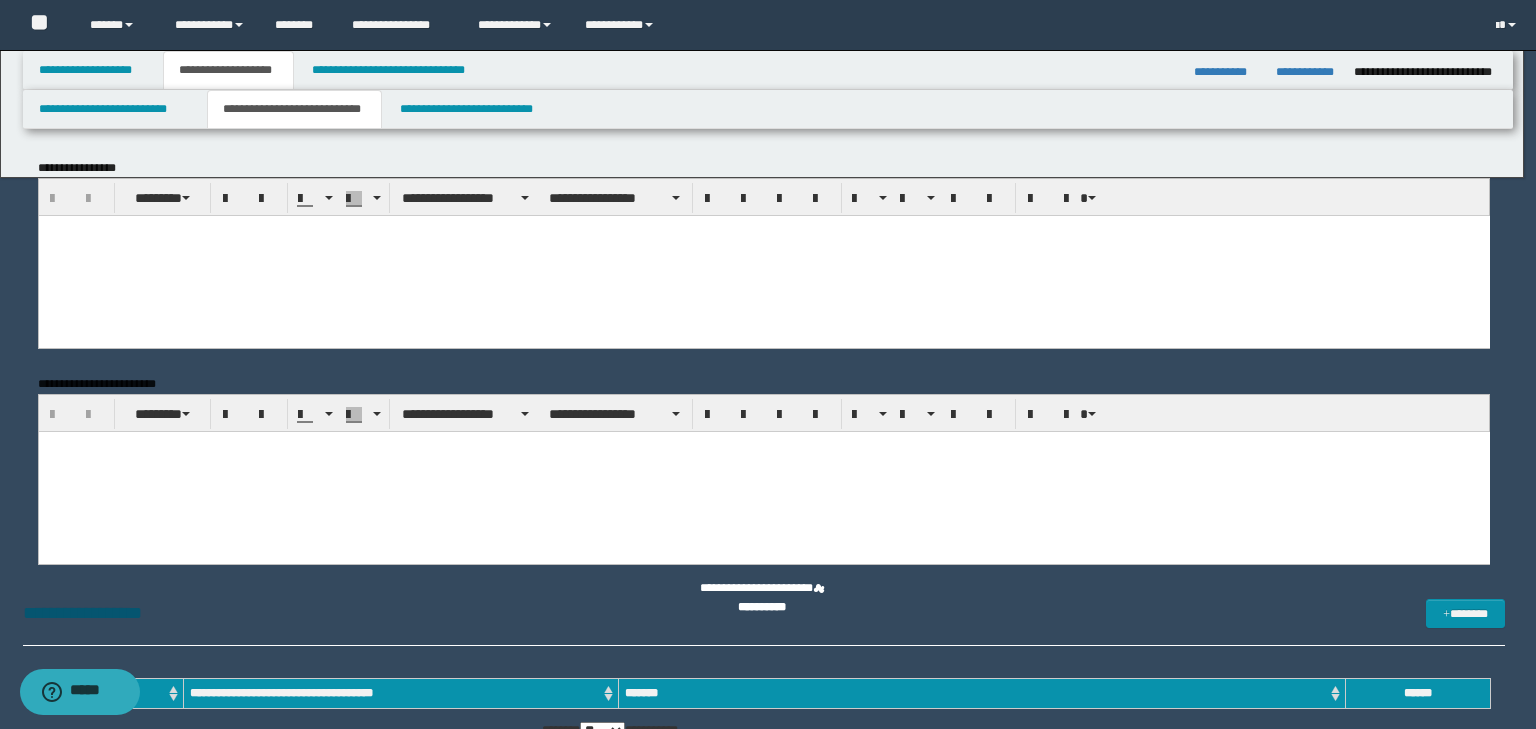 scroll, scrollTop: 0, scrollLeft: 0, axis: both 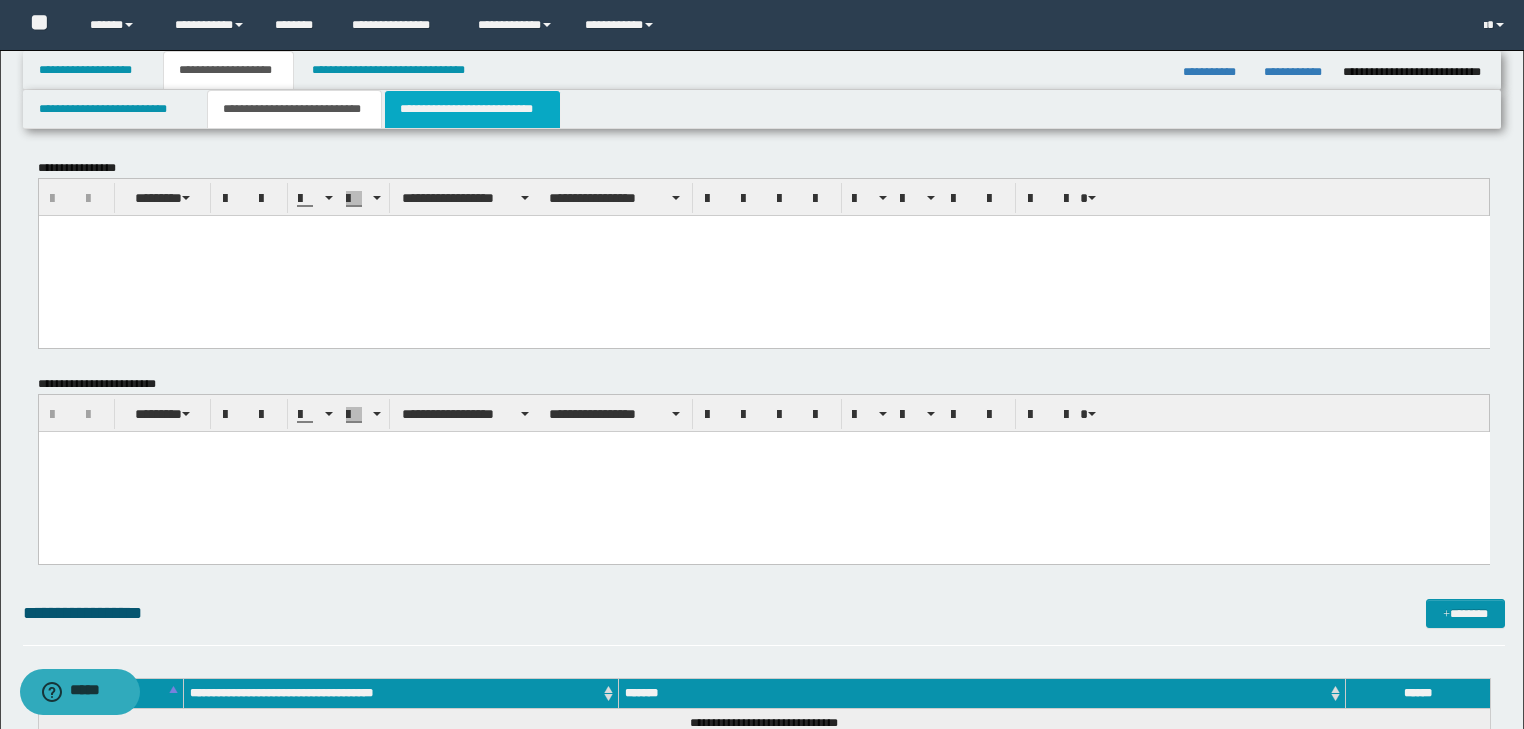 click on "**********" at bounding box center [472, 109] 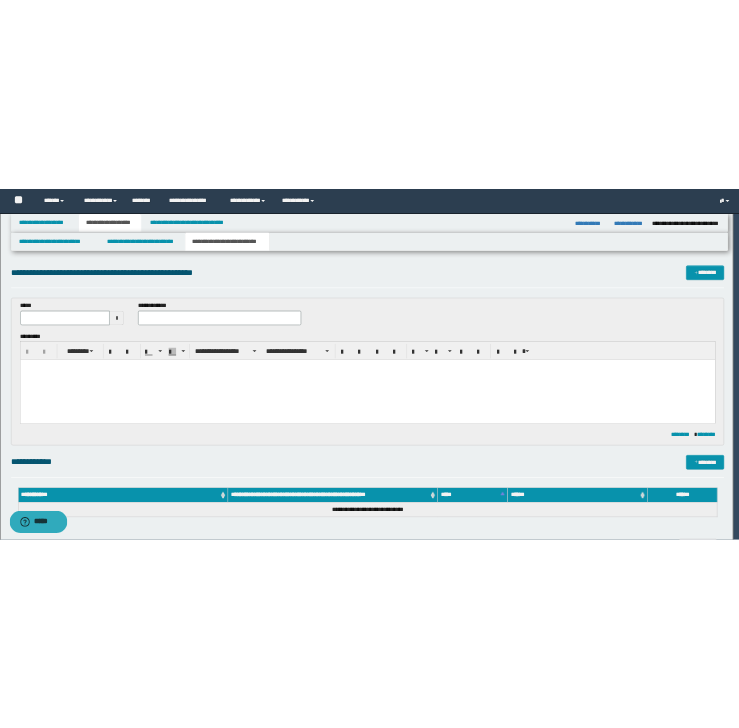 scroll, scrollTop: 0, scrollLeft: 0, axis: both 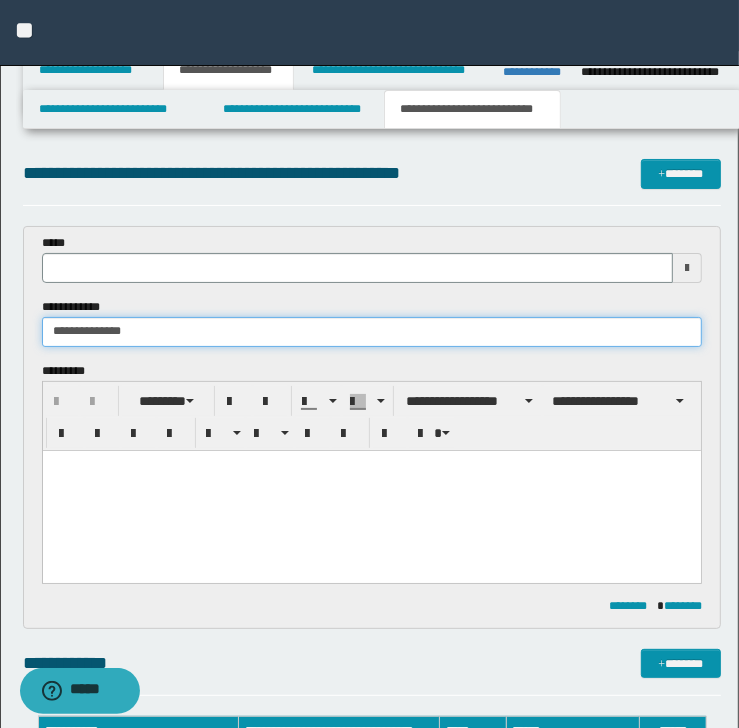type on "**********" 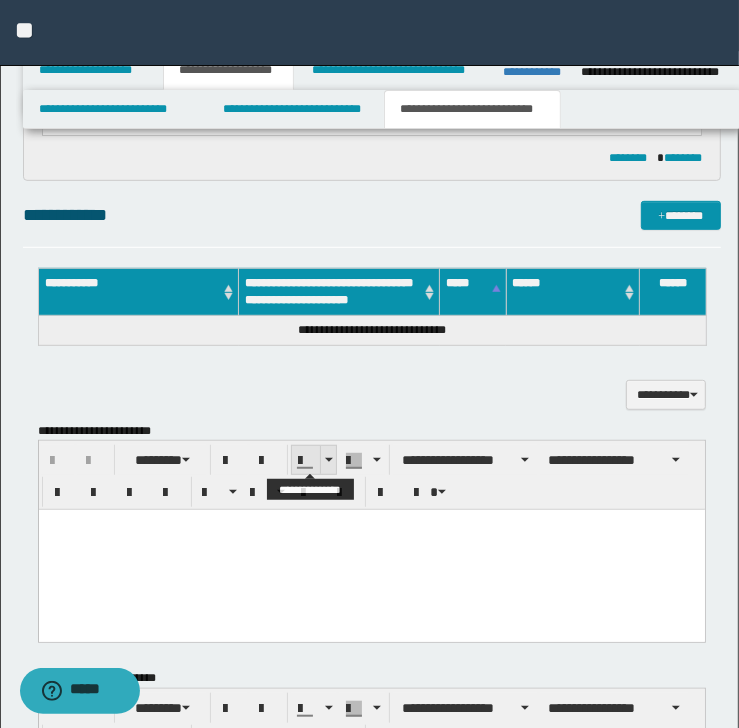 scroll, scrollTop: 560, scrollLeft: 0, axis: vertical 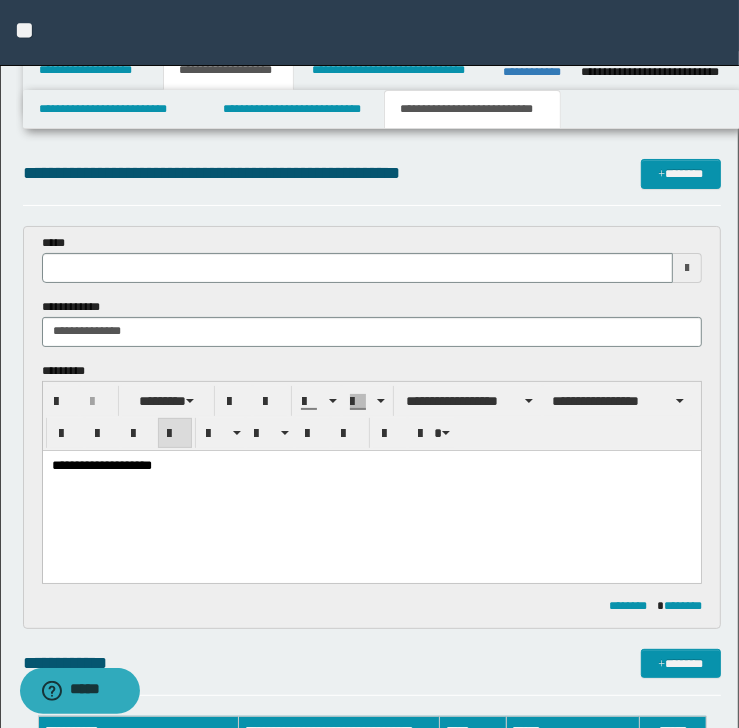 type 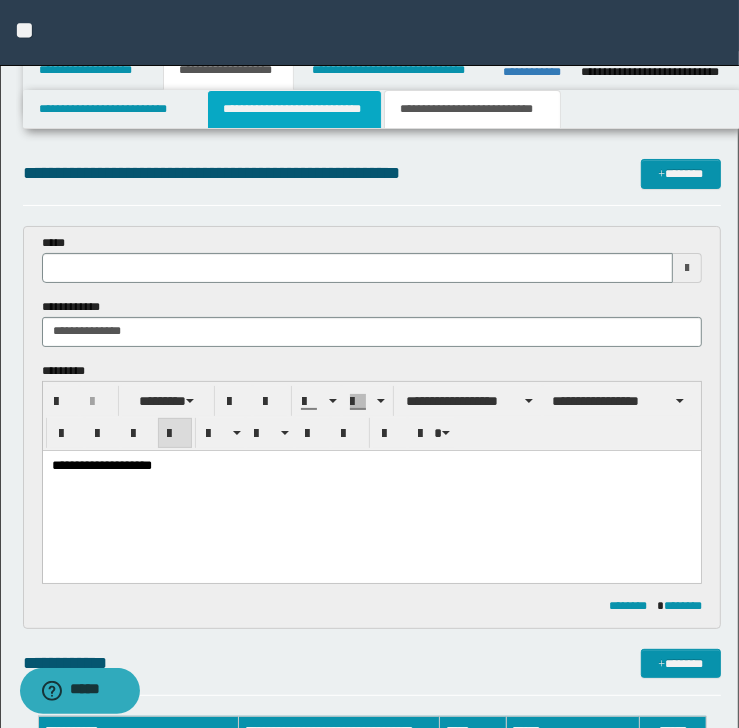 click on "**********" at bounding box center (294, 109) 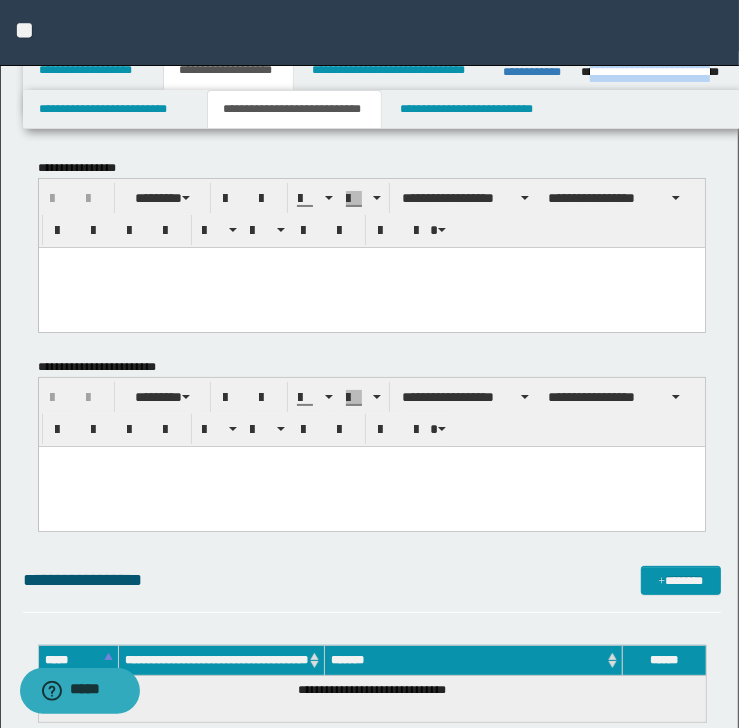 drag, startPoint x: 588, startPoint y: 71, endPoint x: 720, endPoint y: 68, distance: 132.03409 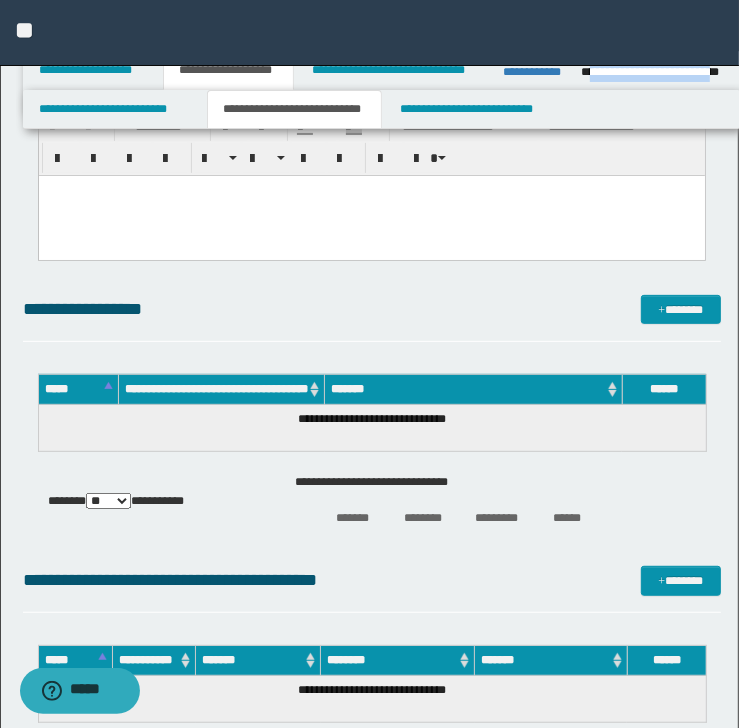 scroll, scrollTop: 0, scrollLeft: 0, axis: both 